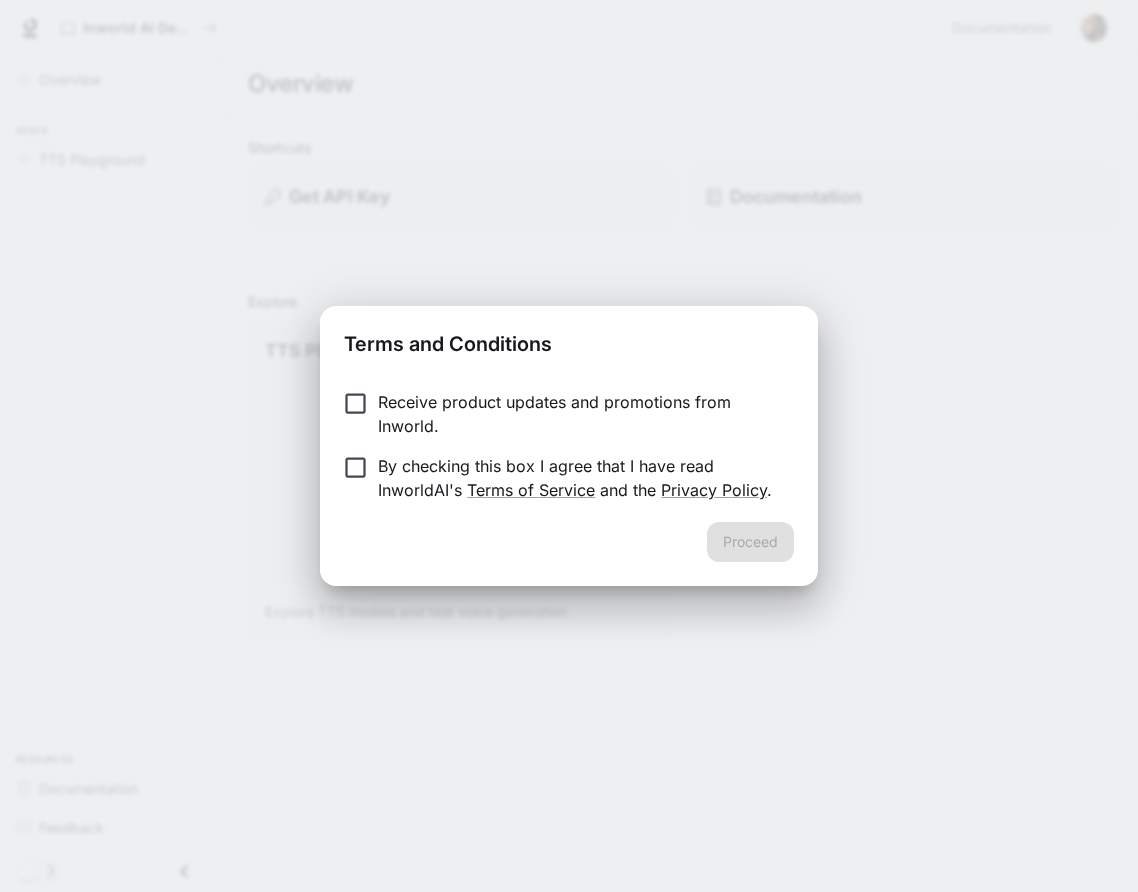 scroll, scrollTop: 0, scrollLeft: 0, axis: both 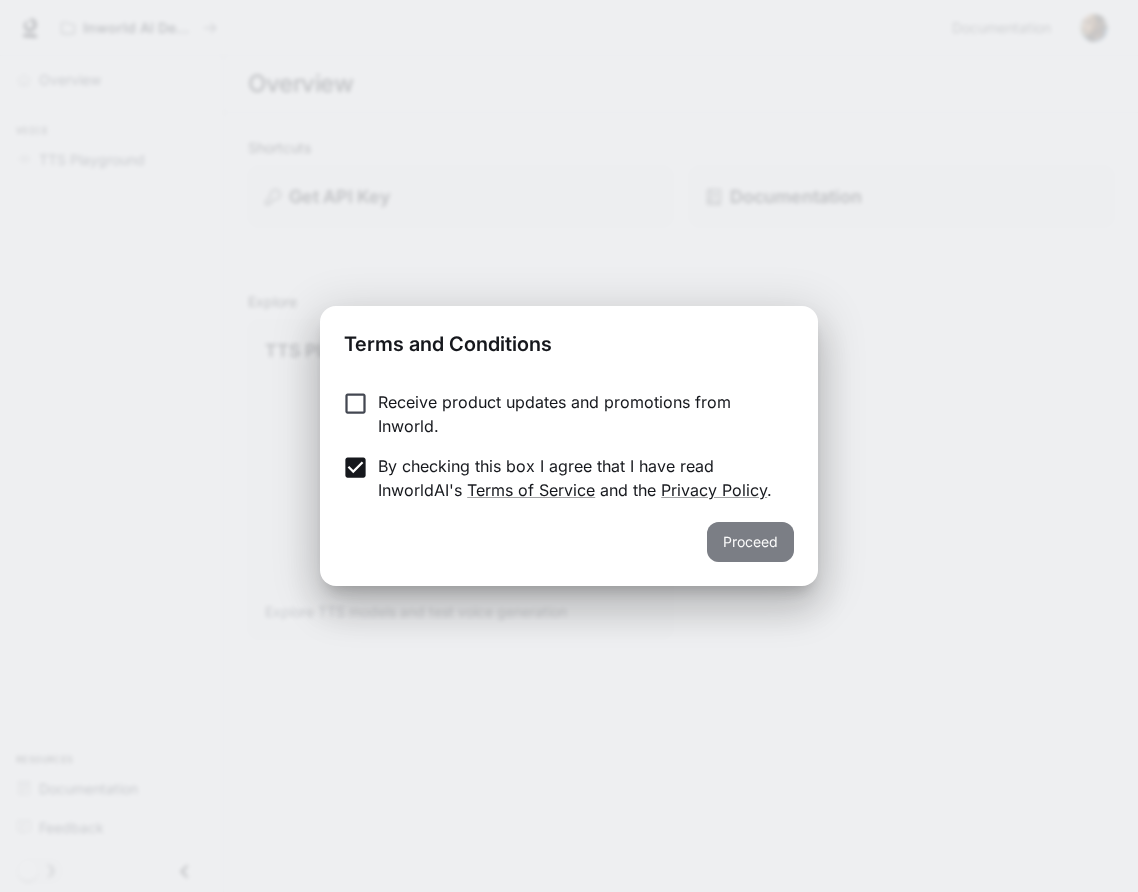 click on "Proceed" at bounding box center [750, 542] 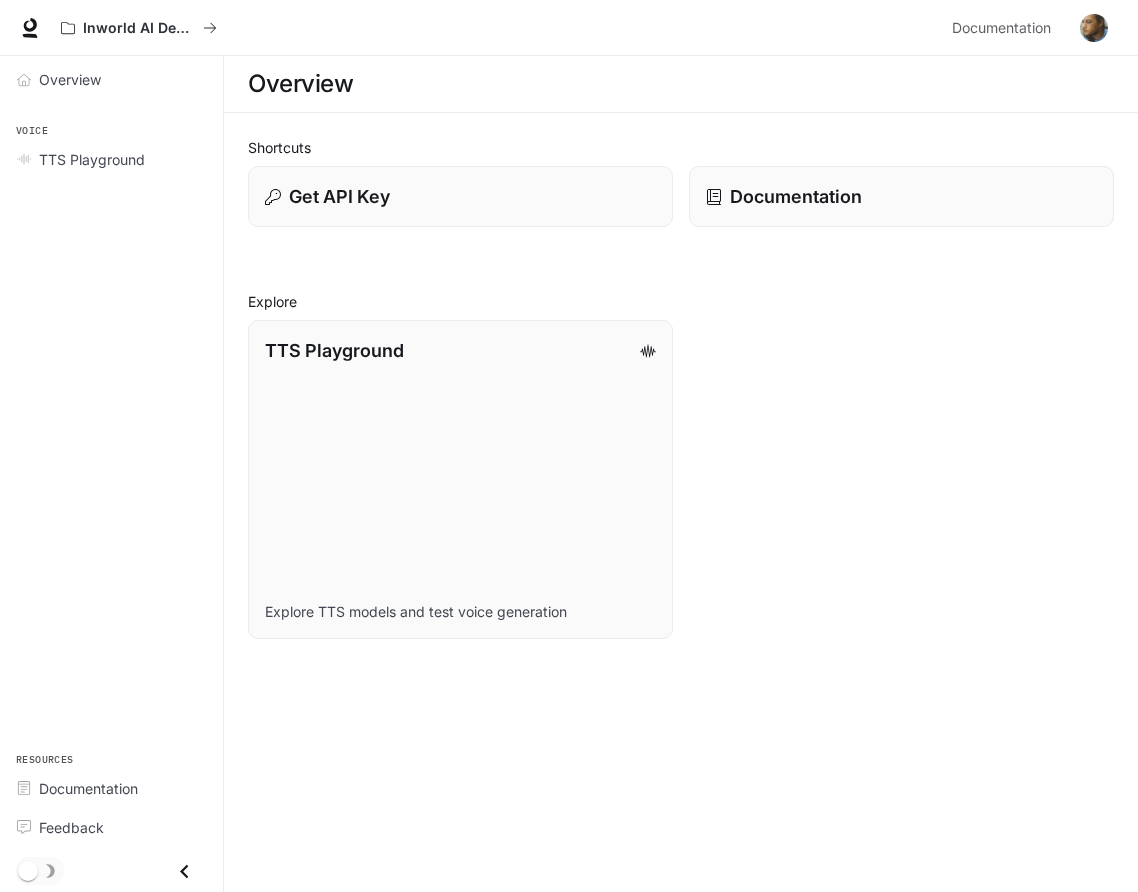 click on "Overview Voice TTS Playground Resources Documentation Feedback" at bounding box center [111, 474] 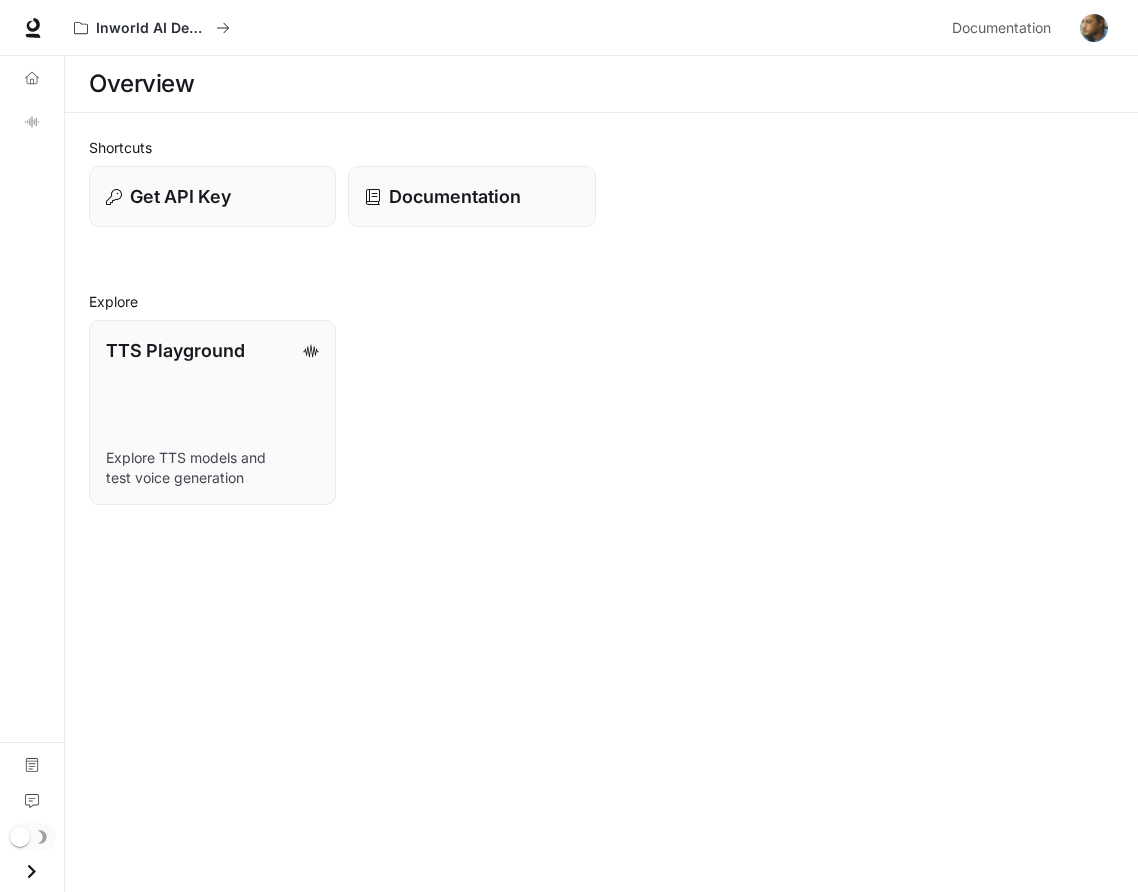 click on "Overview" at bounding box center (601, 84) 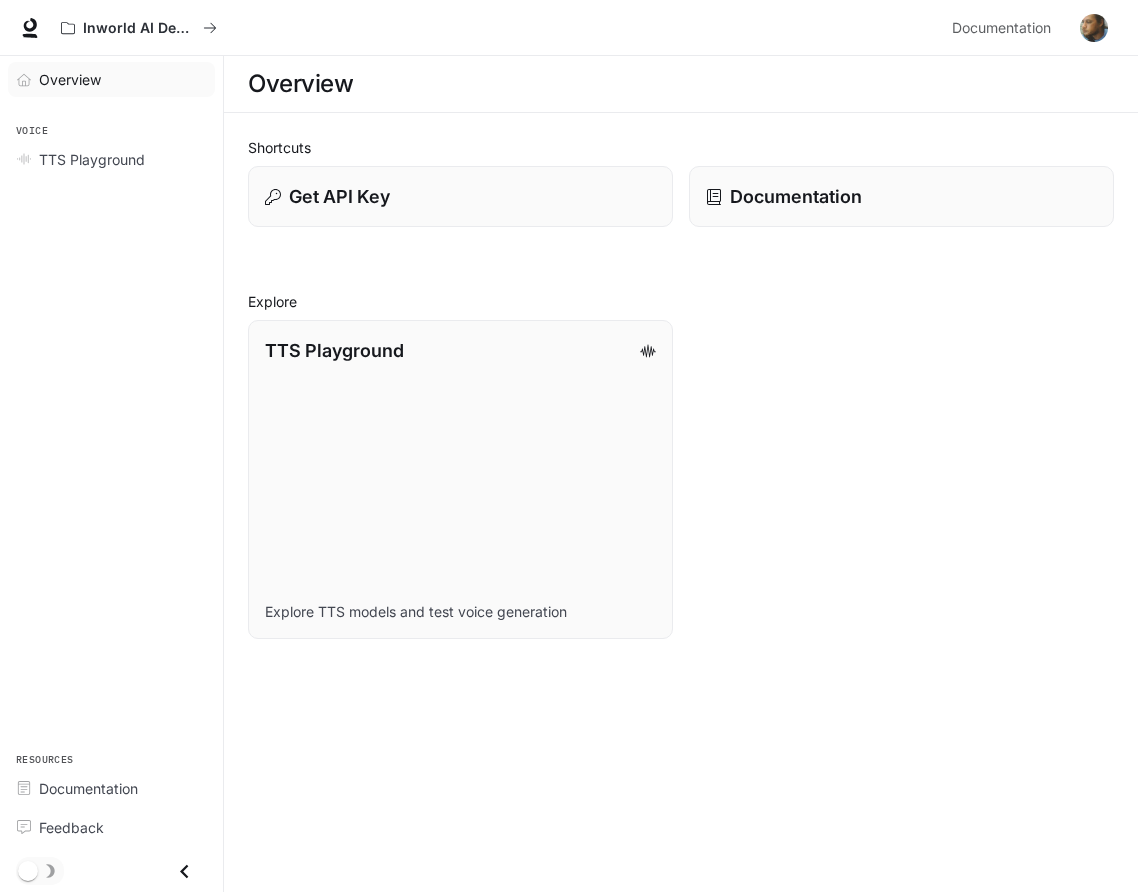 click on "Overview" at bounding box center [70, 79] 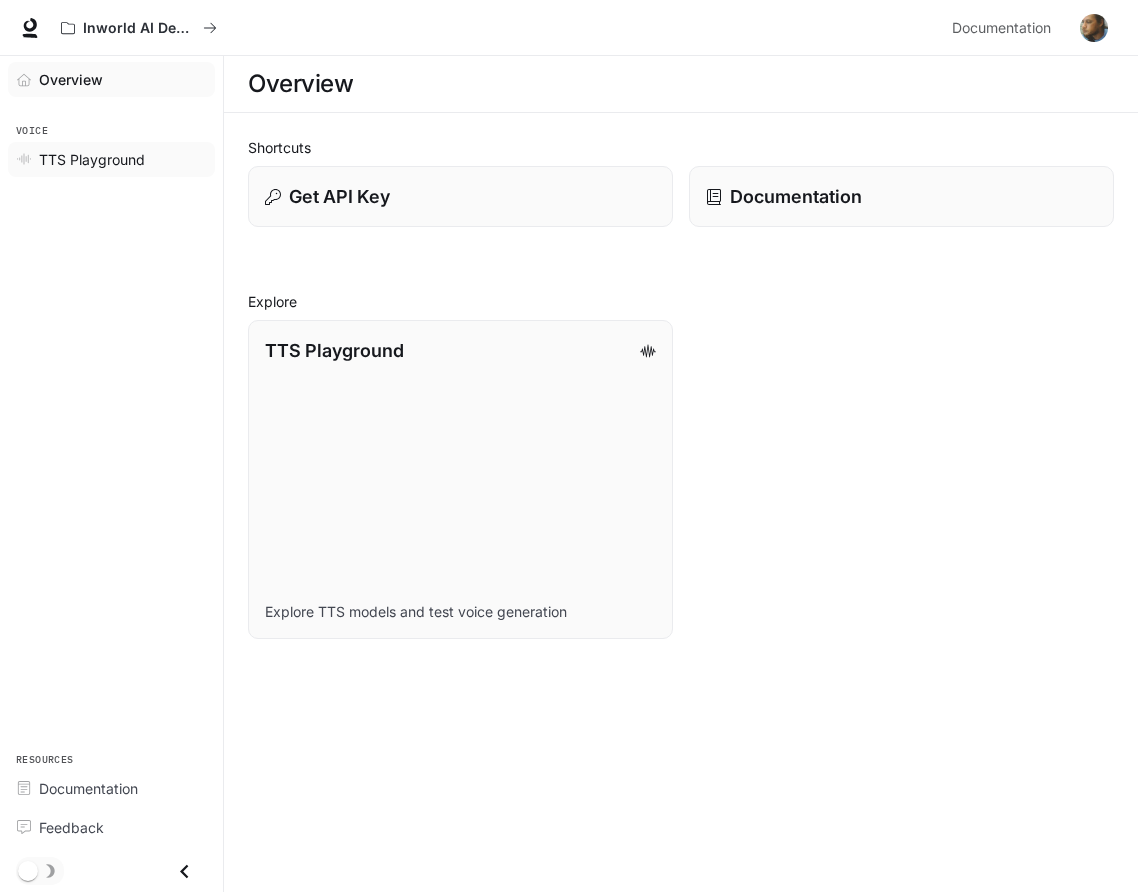 click on "TTS Playground" at bounding box center (92, 159) 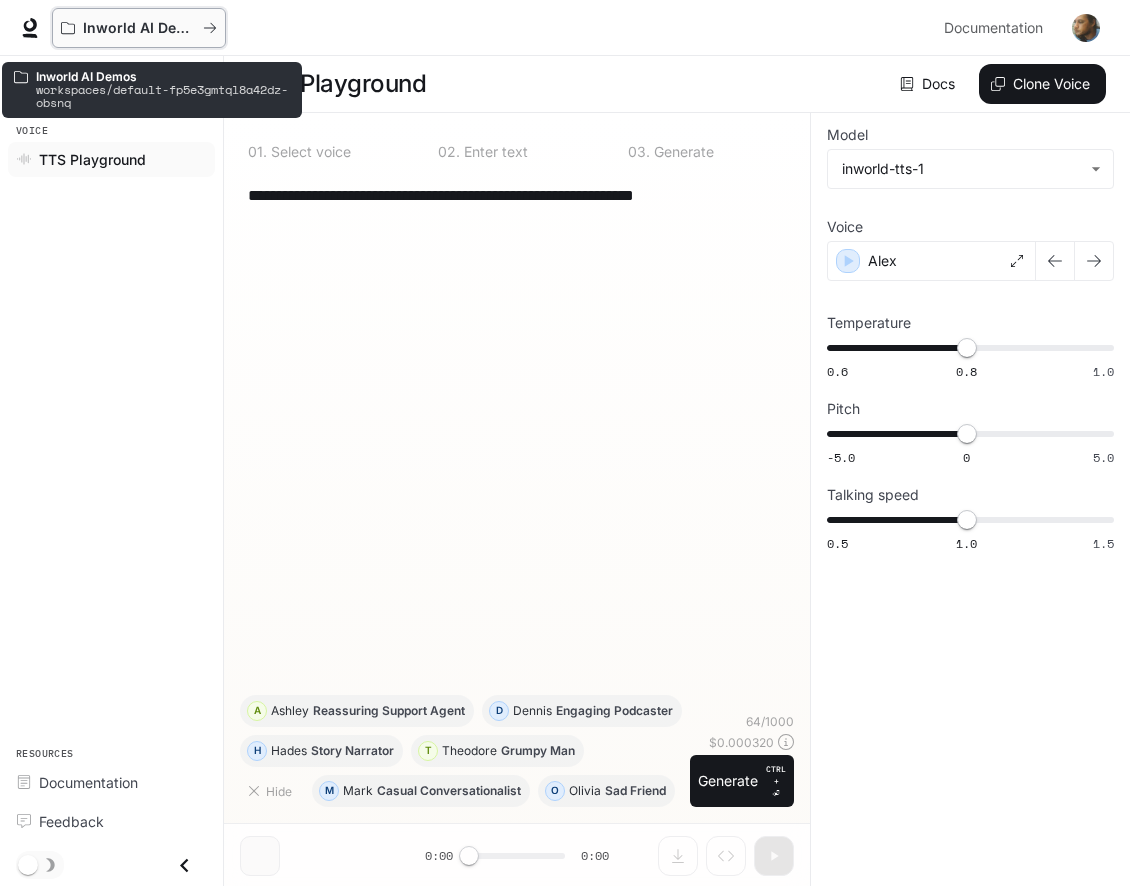 click at bounding box center (210, 28) 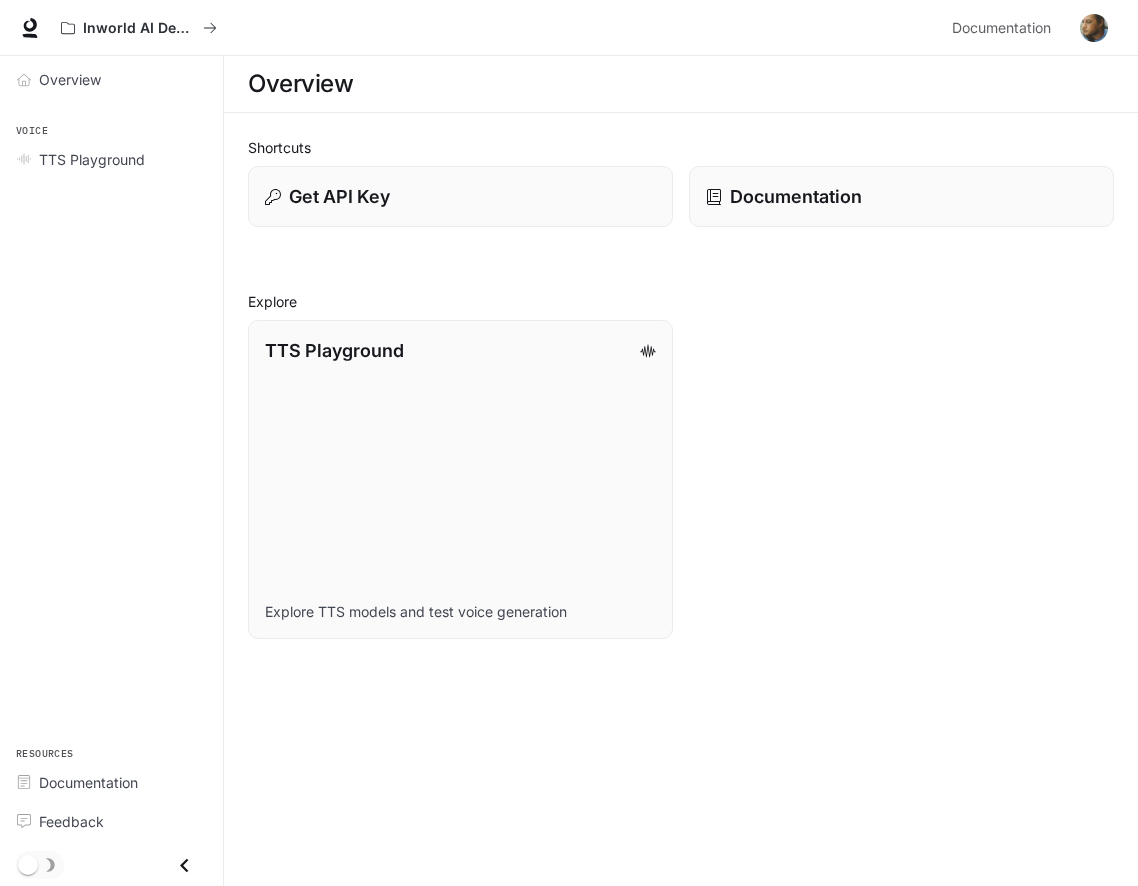 click at bounding box center (1094, 28) 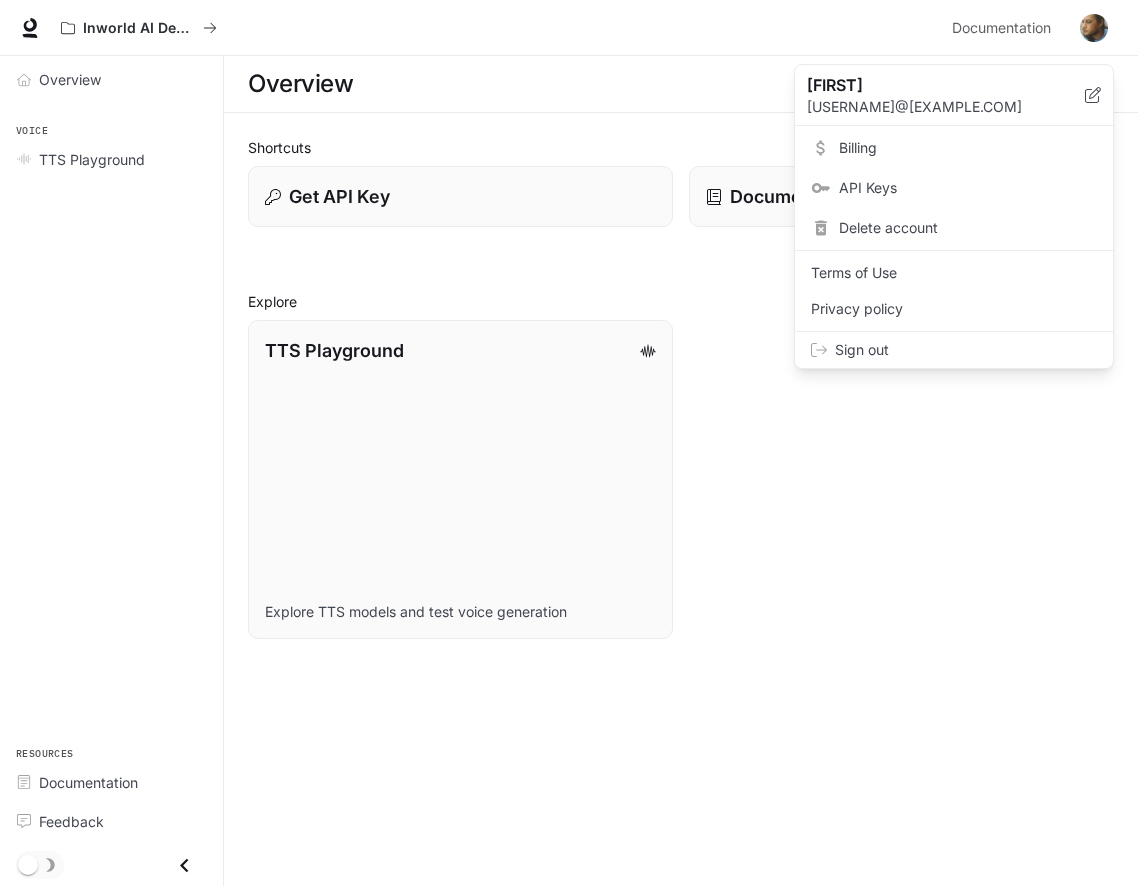 click on "Sign out" at bounding box center [966, 350] 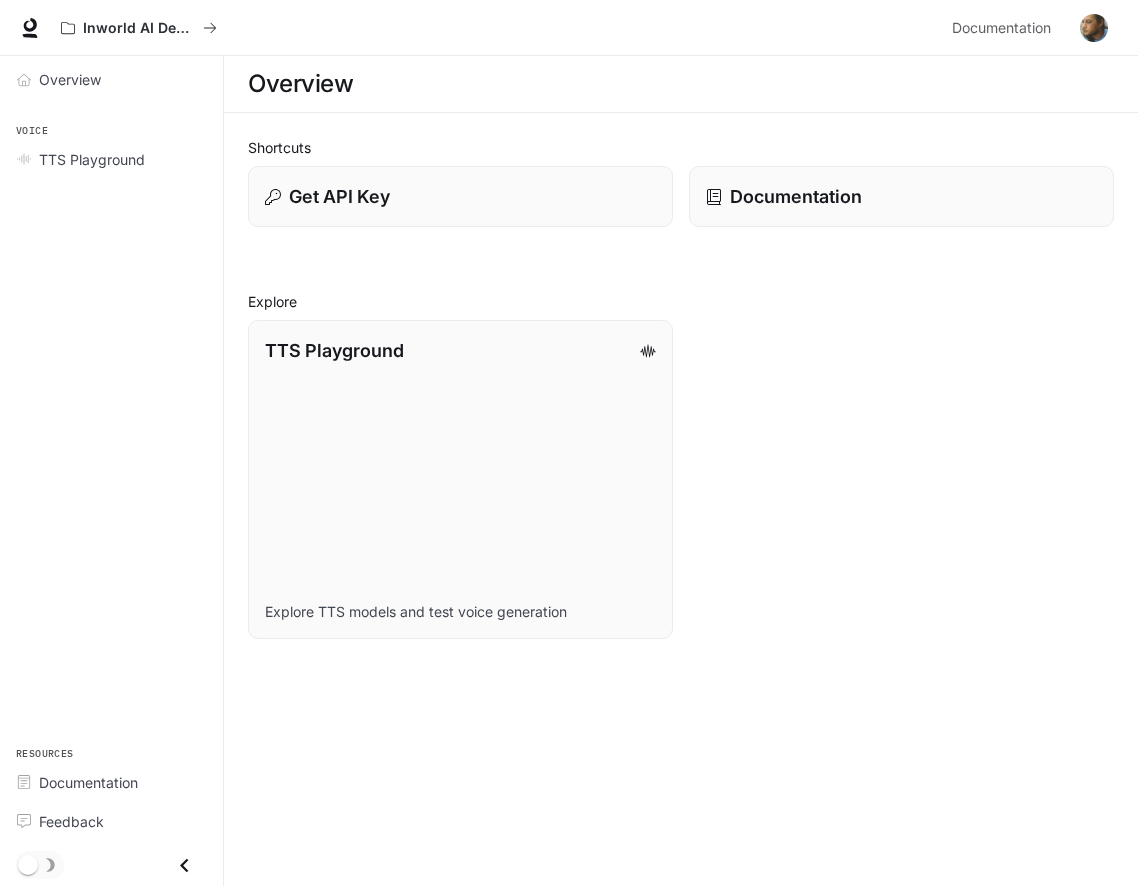 scroll, scrollTop: 0, scrollLeft: 0, axis: both 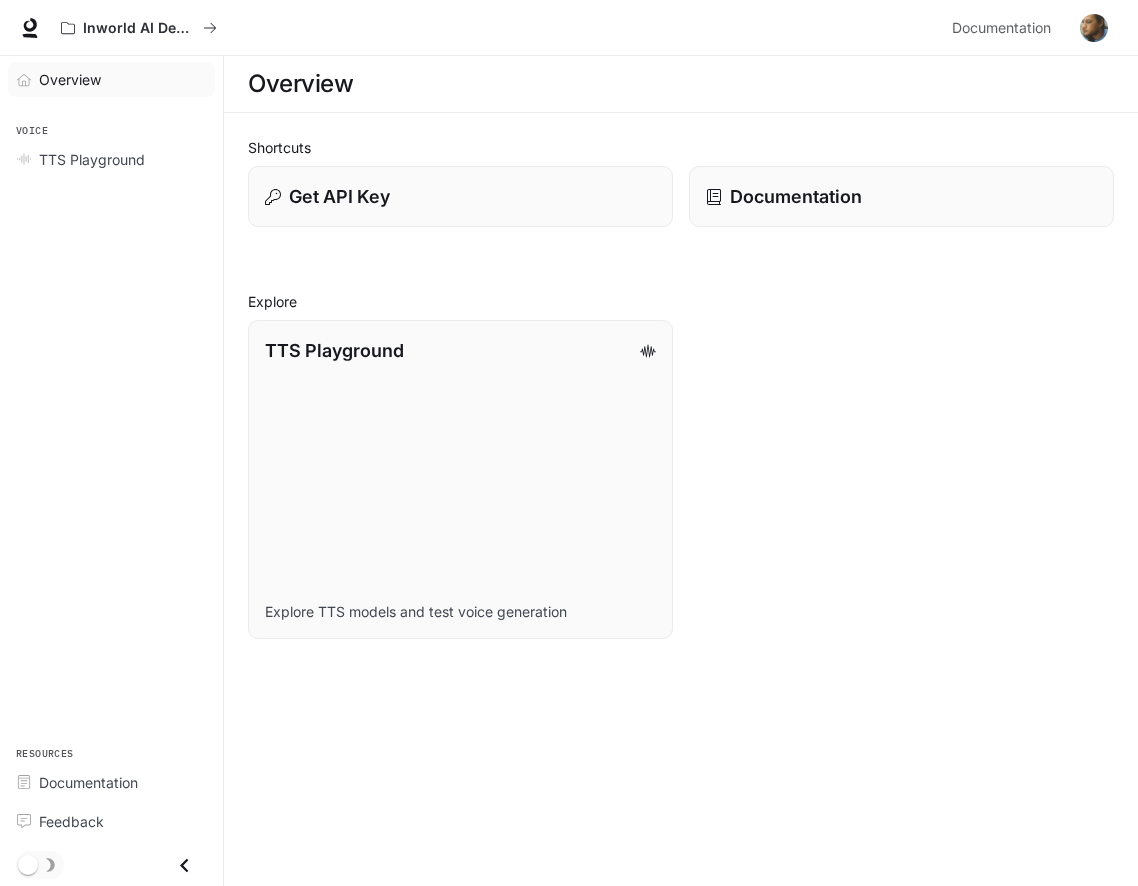 click on "Overview" at bounding box center (70, 79) 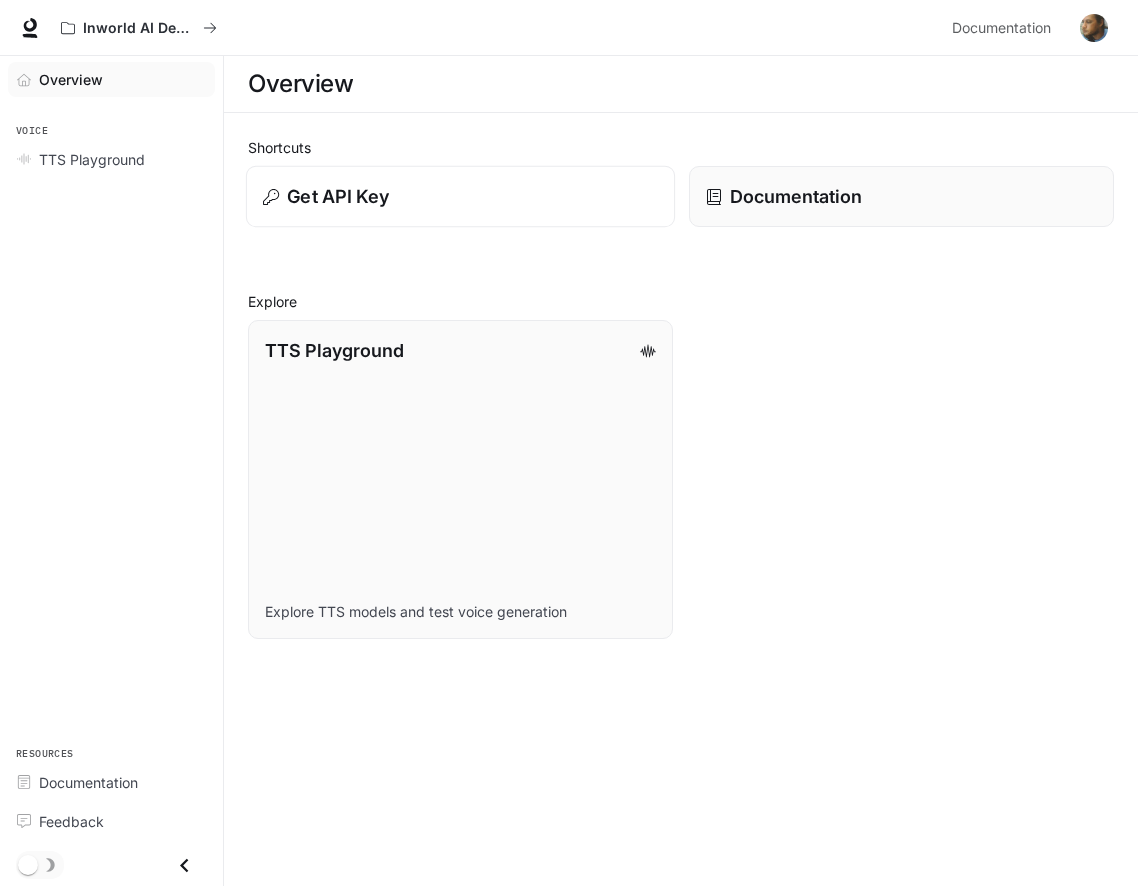 click on "Get API Key" at bounding box center (460, 196) 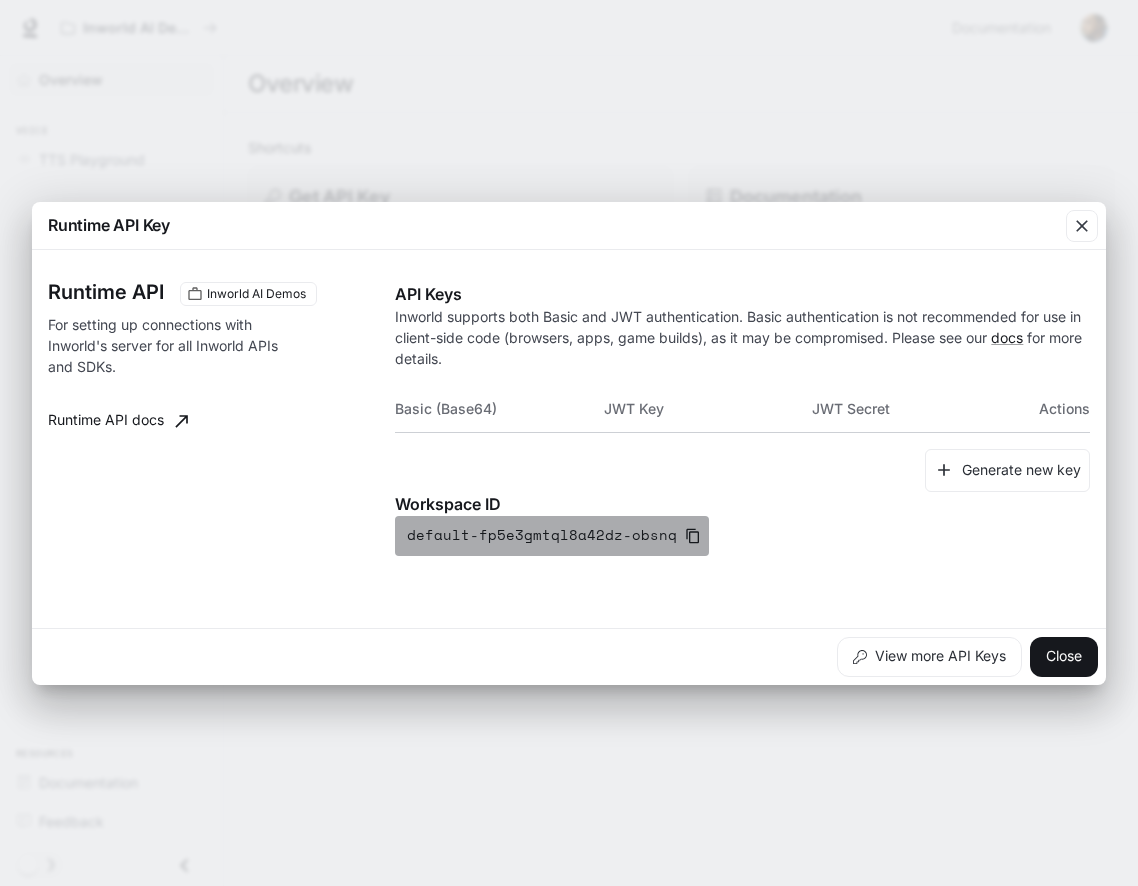 click on "default-fp5e3gmtql8a42dz-obsnq" at bounding box center [552, 536] 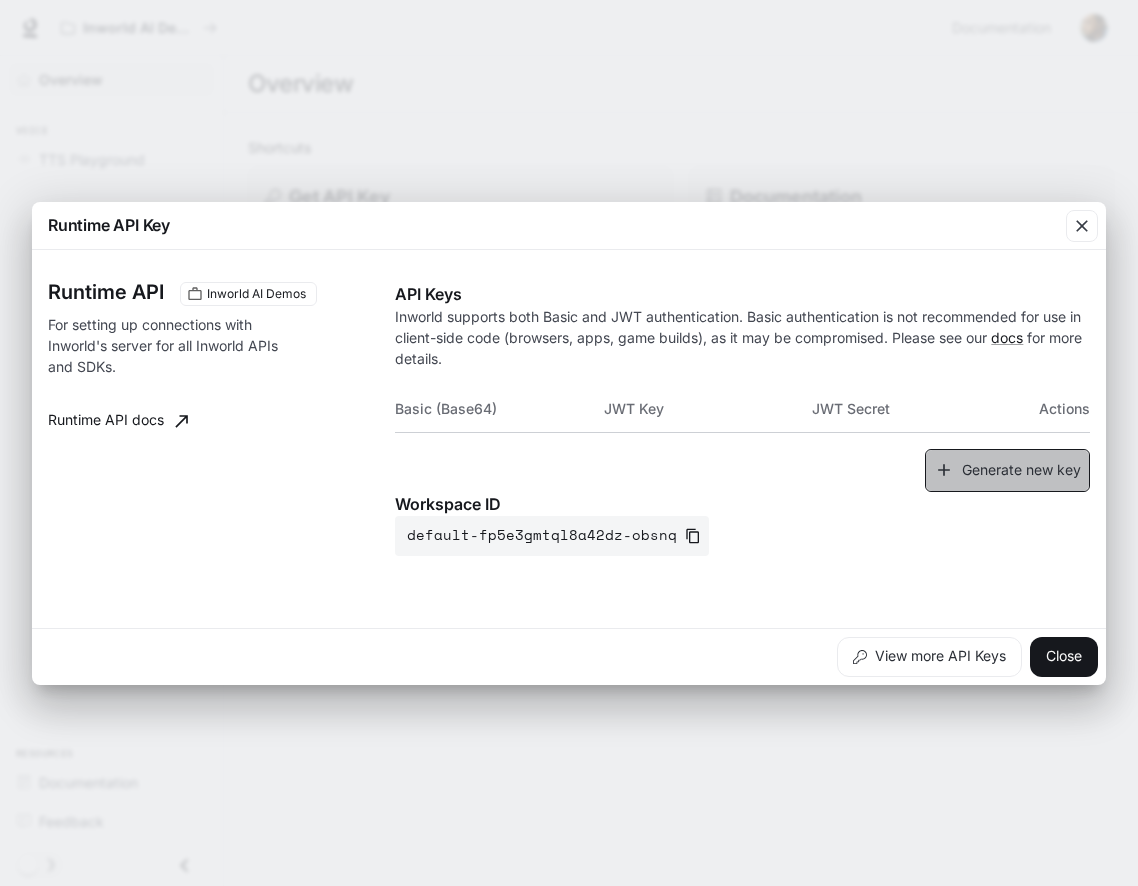 click on "Generate new key" at bounding box center (1007, 470) 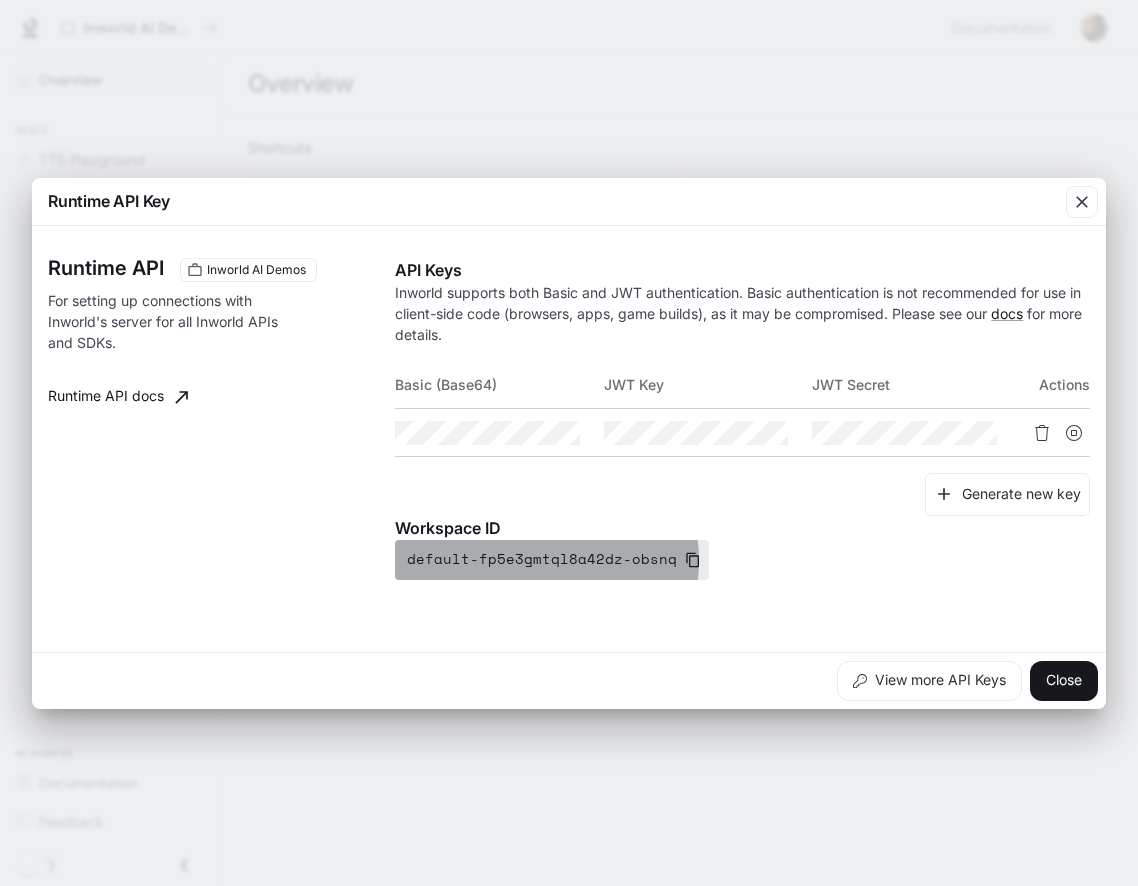 click on "default-fp5e3gmtql8a42dz-obsnq" at bounding box center [552, 560] 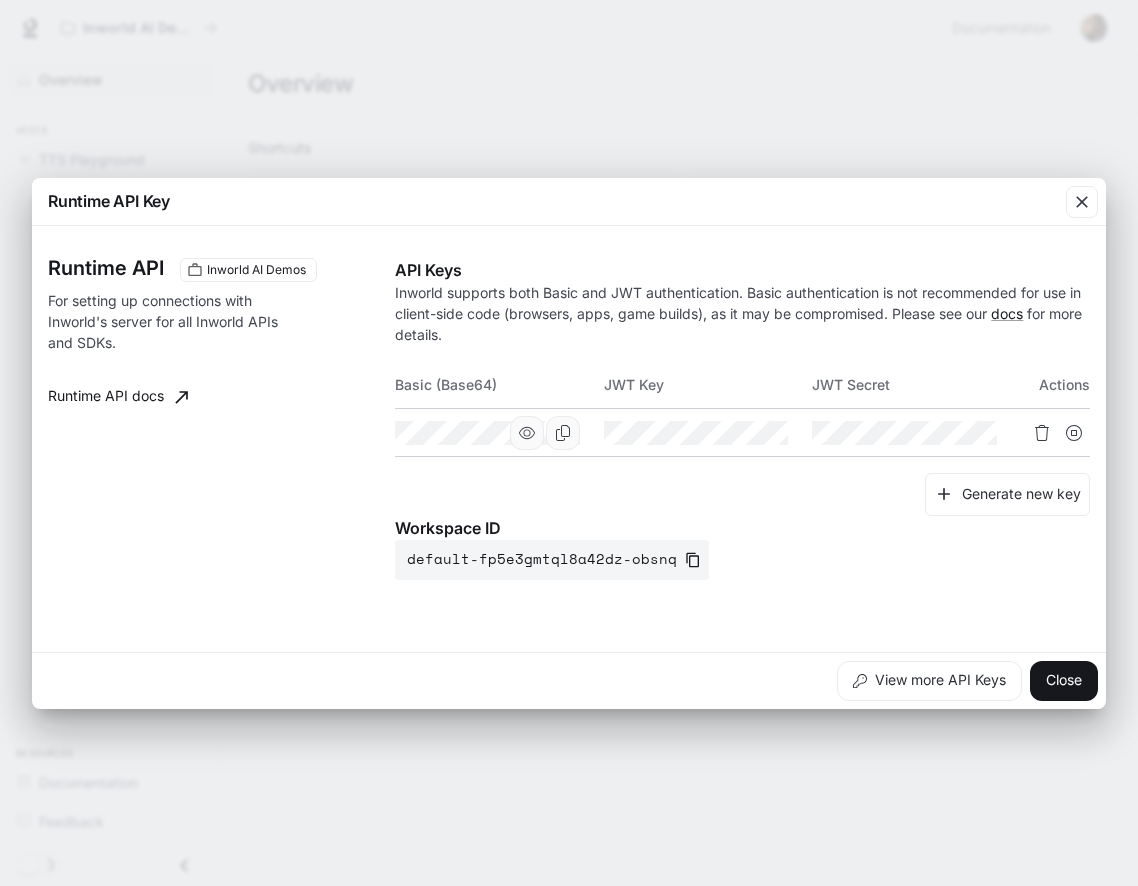 click at bounding box center (527, 433) 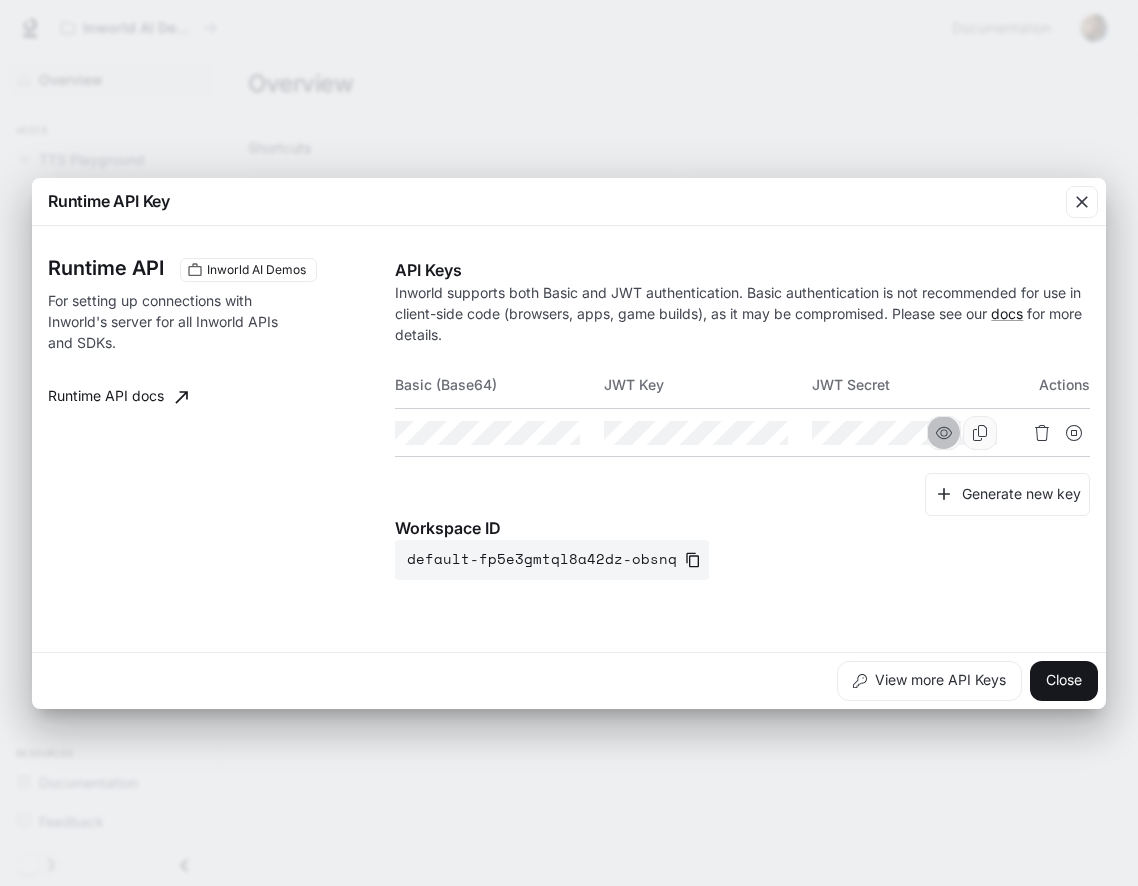 click at bounding box center (0, 0) 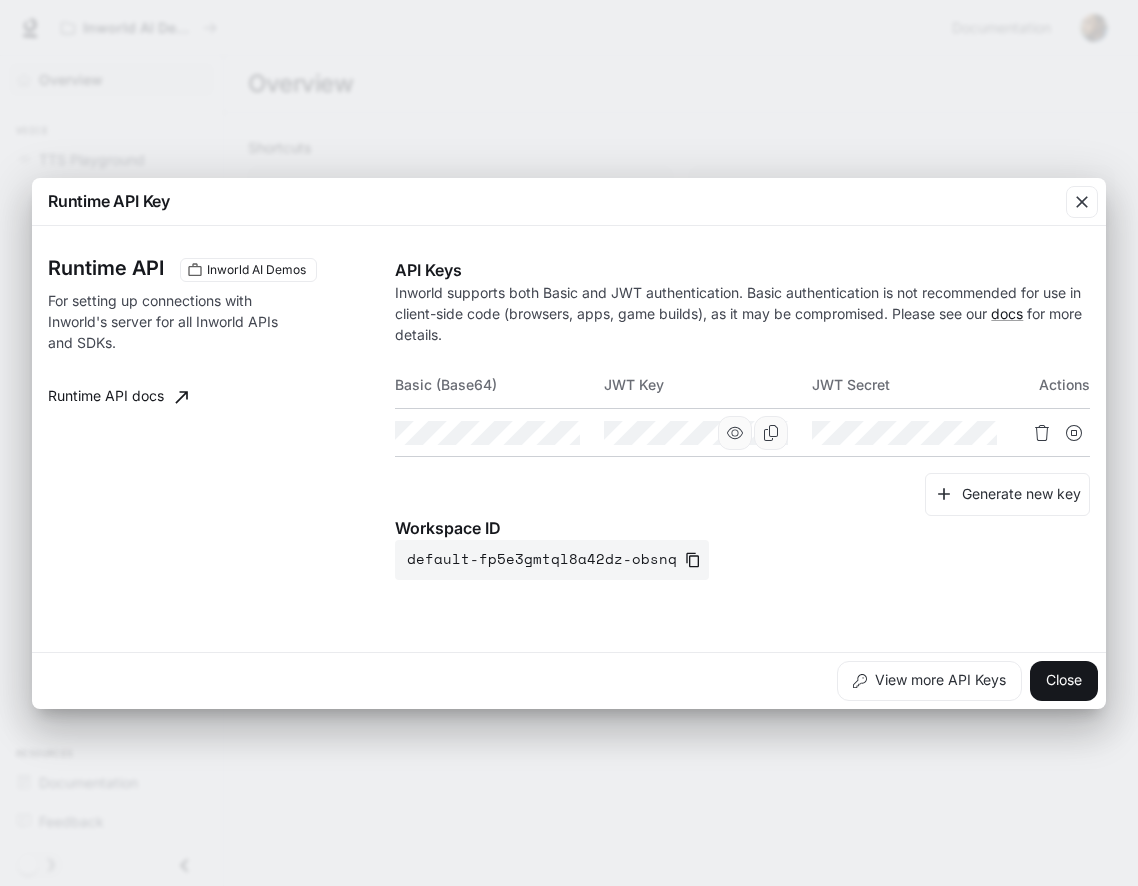 click at bounding box center (735, 433) 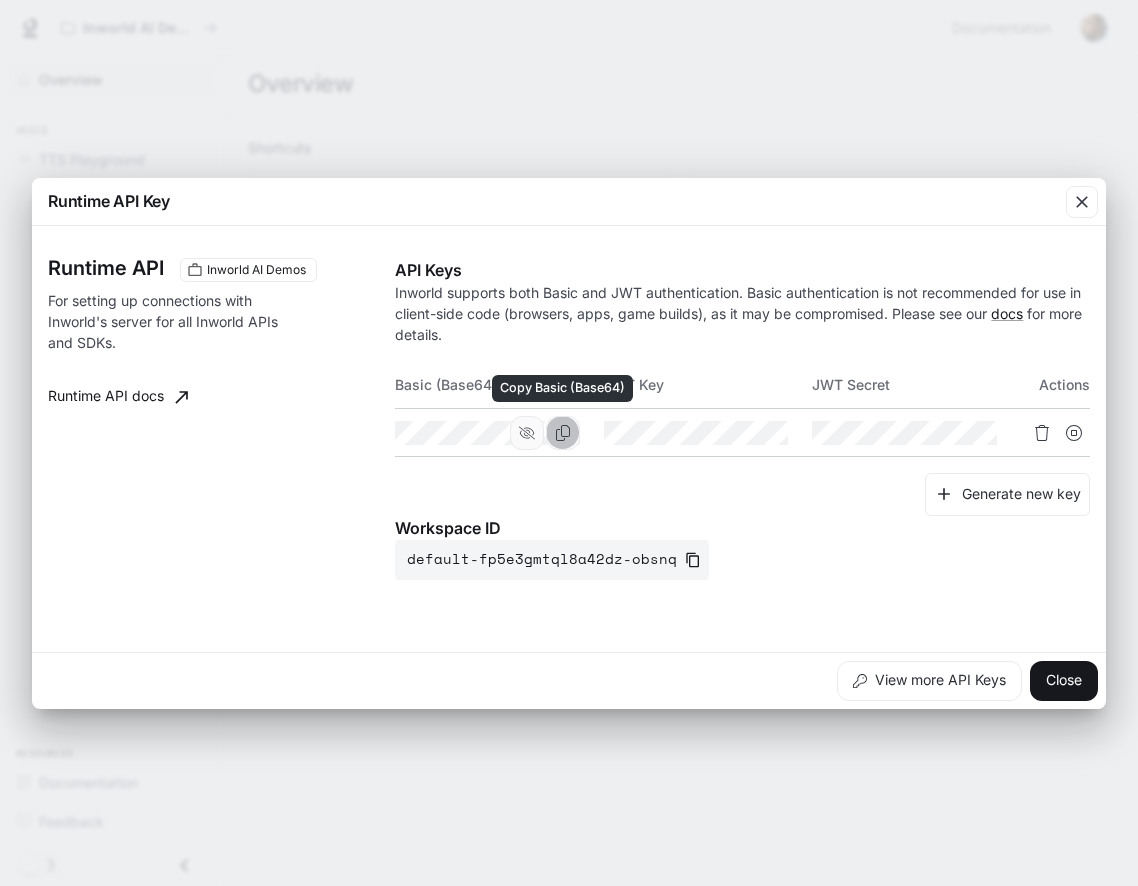 click at bounding box center [563, 433] 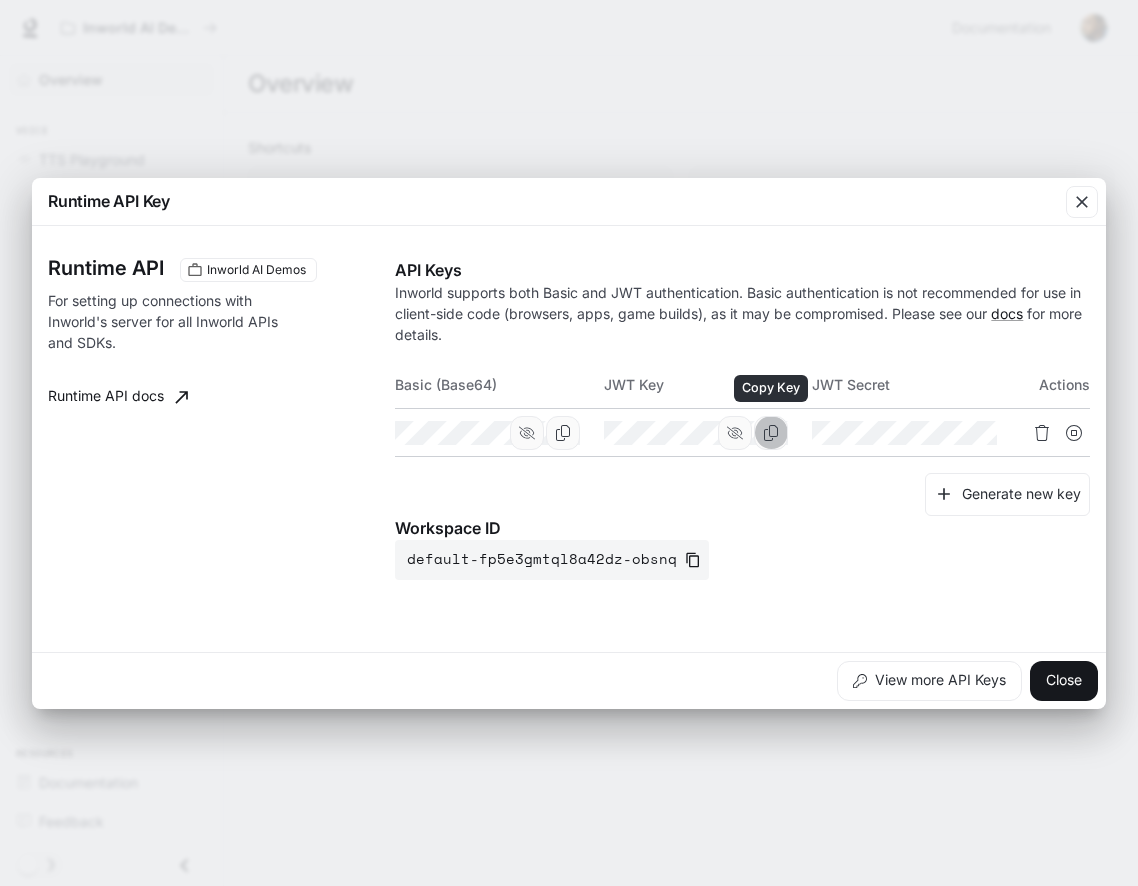 click at bounding box center [771, 433] 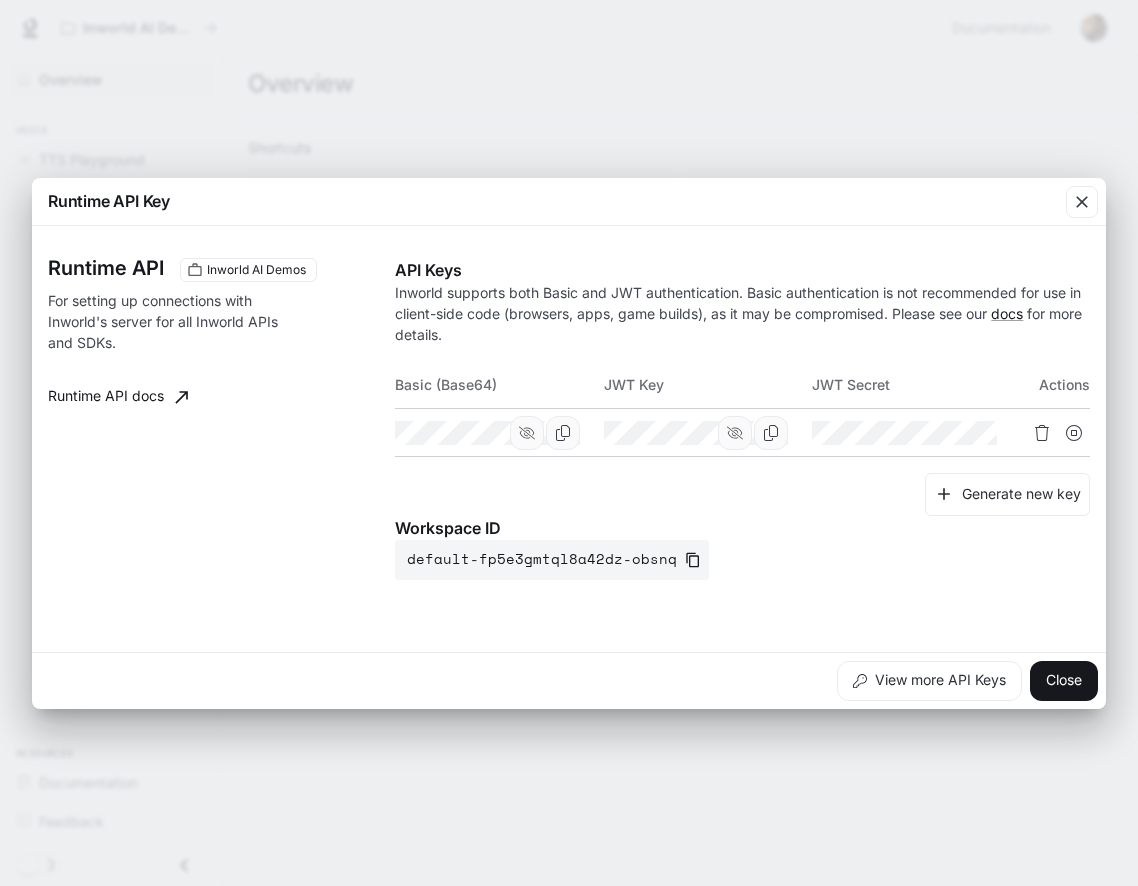 click on "Runtime API Key Runtime API Inworld AI Demos For setting up connections with Inworld's server for all Inworld APIs and SDKs. Runtime API docs API Keys Inworld supports both Basic and JWT authentication. Basic authentication is not recommended for use in client-side code (browsers, apps, game builds), as it may be compromised. Please see our   docs   for more details. Basic (Base64) JWT Key JWT Secret Actions Generate new key Workspace ID [ALPHANUMERIC_ID]  View more API Keys Close" at bounding box center (569, 443) 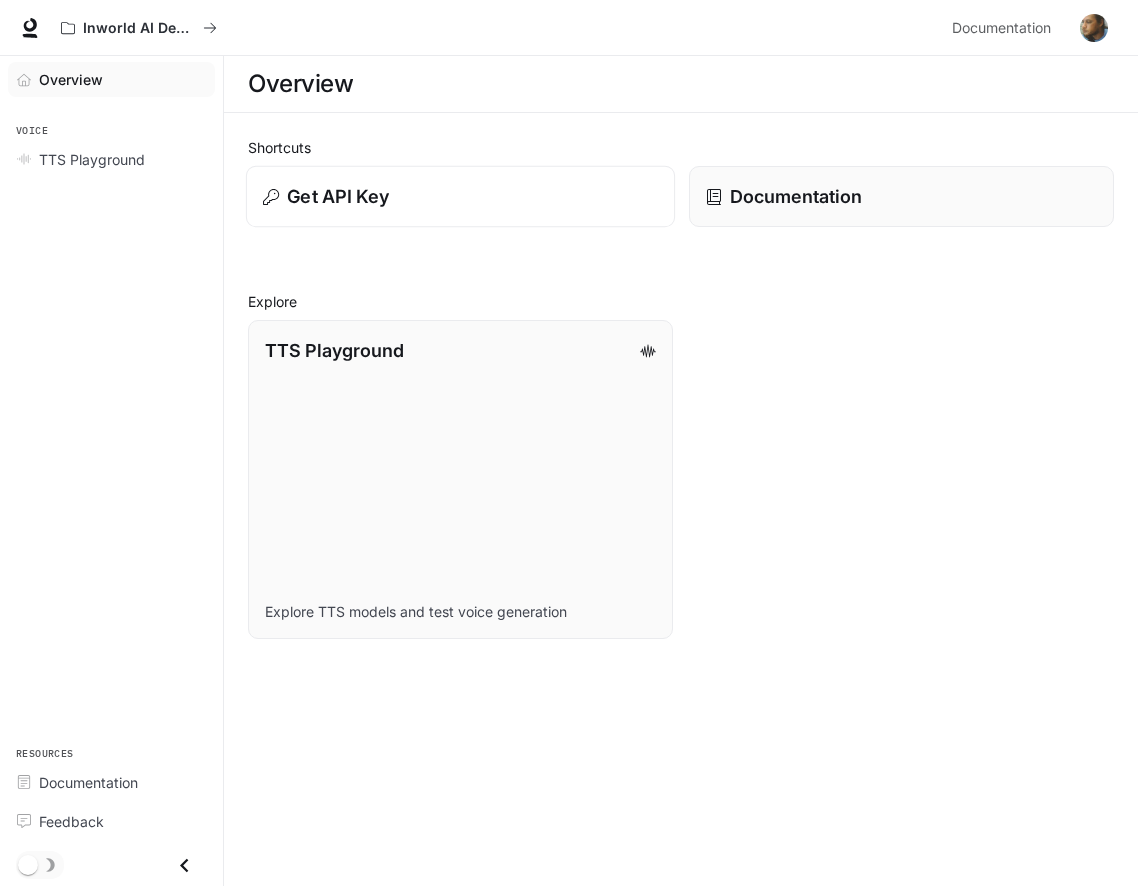 click on "Get API Key" at bounding box center [338, 196] 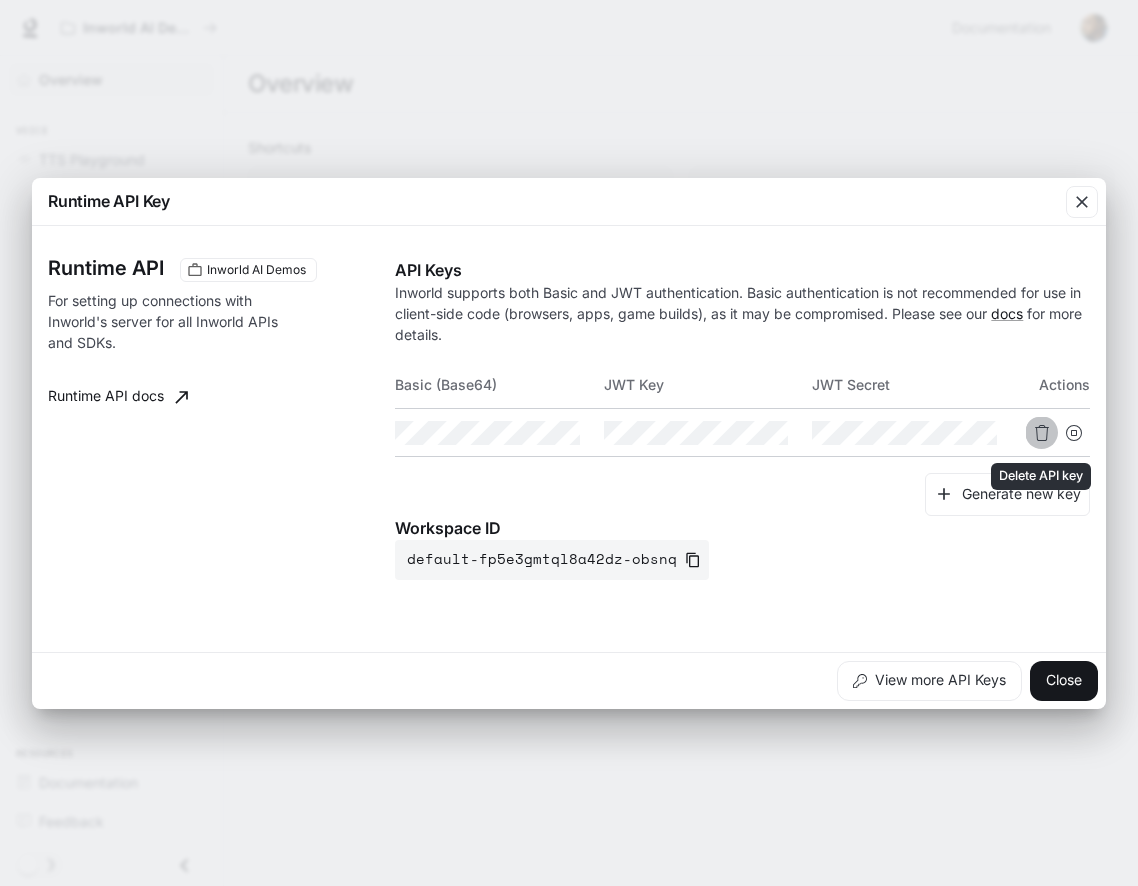 click at bounding box center (1042, 433) 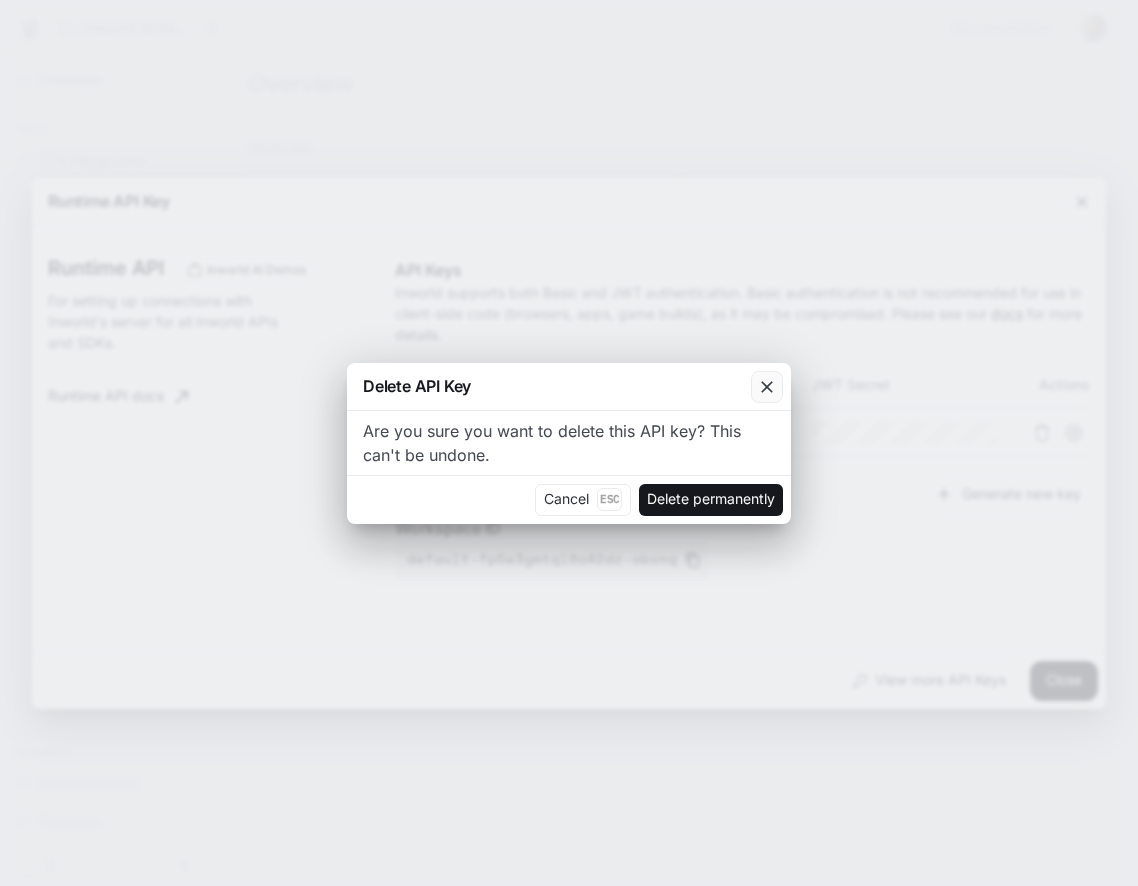 click at bounding box center [767, 387] 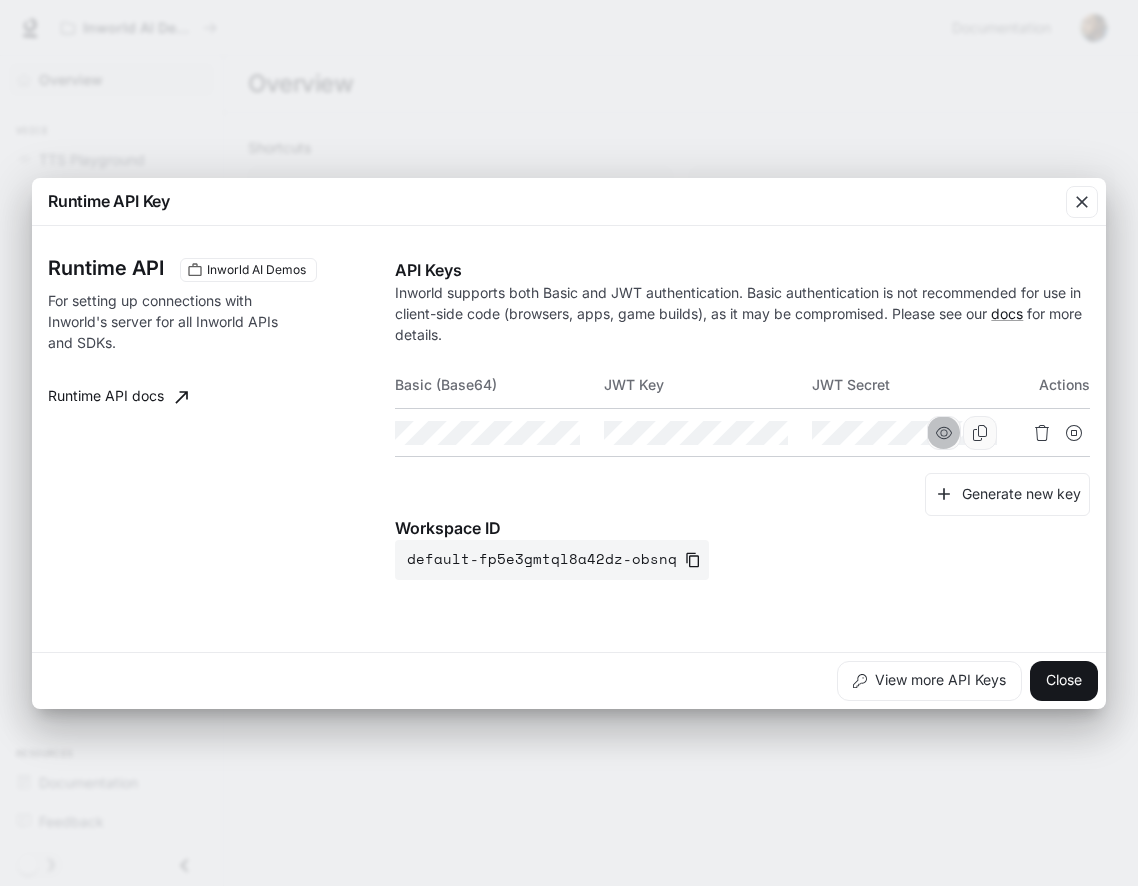 click at bounding box center [0, 0] 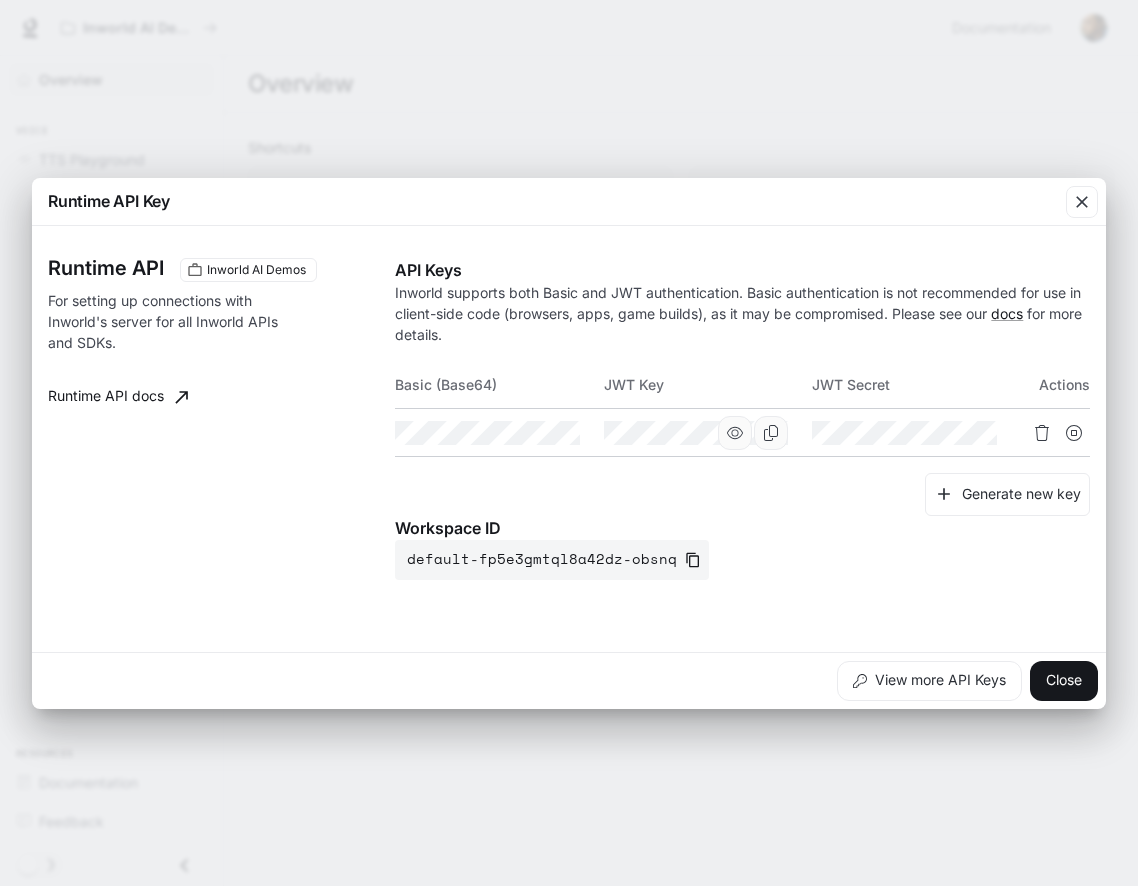 click at bounding box center [0, 0] 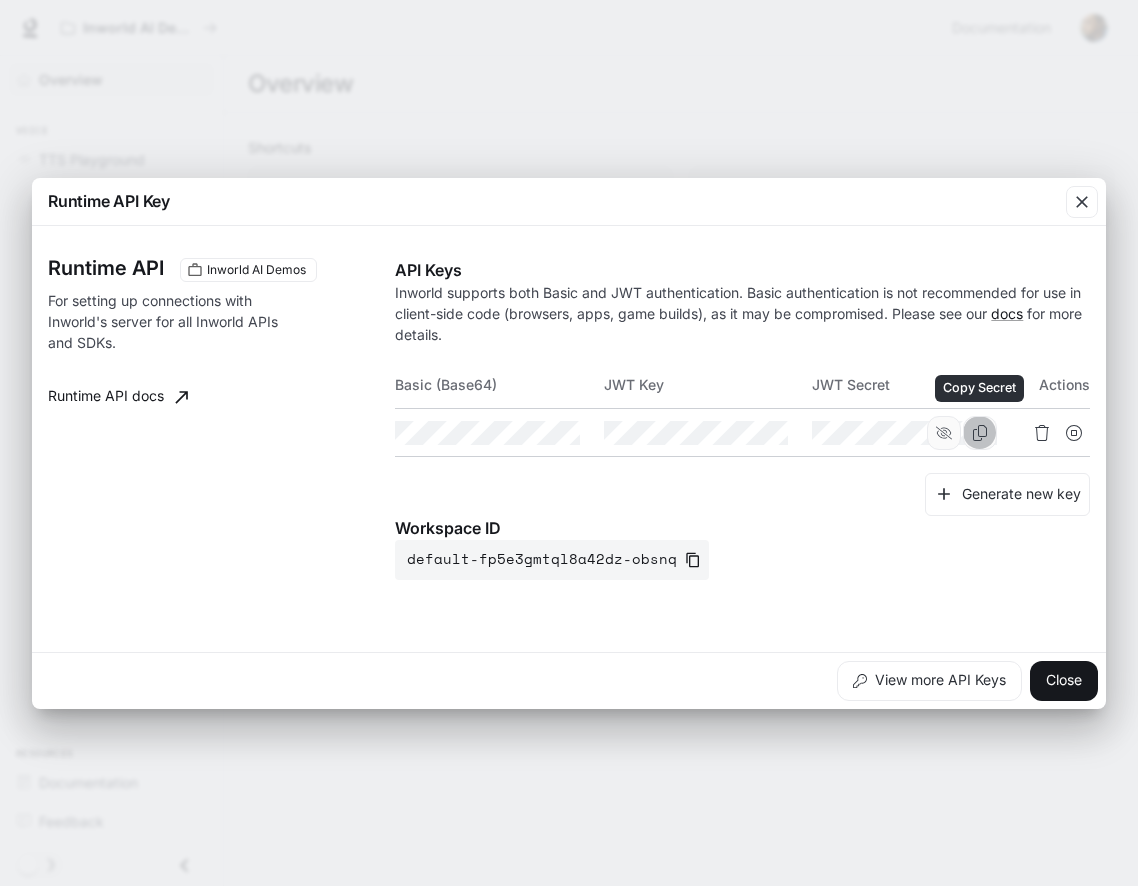 click at bounding box center [980, 433] 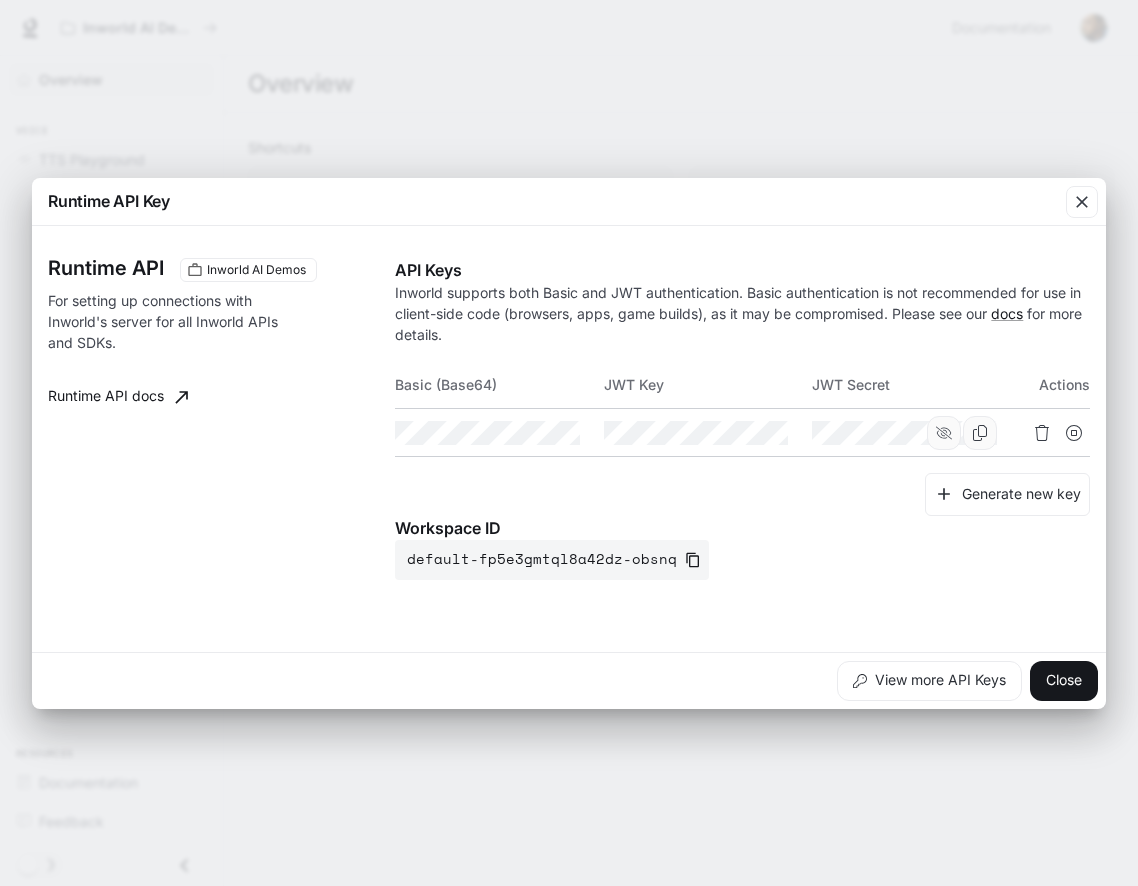 drag, startPoint x: 150, startPoint y: 564, endPoint x: 159, endPoint y: 556, distance: 12.0415945 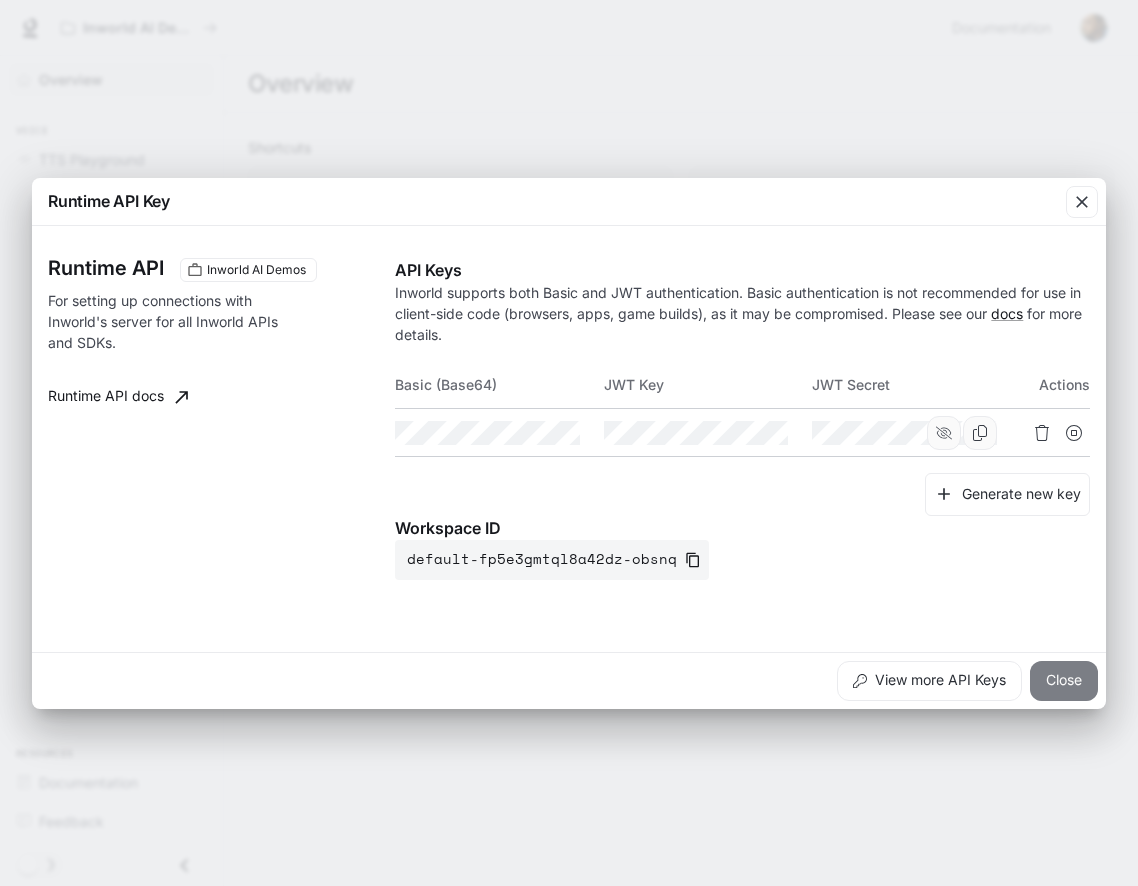 click on "Close" at bounding box center [1064, 681] 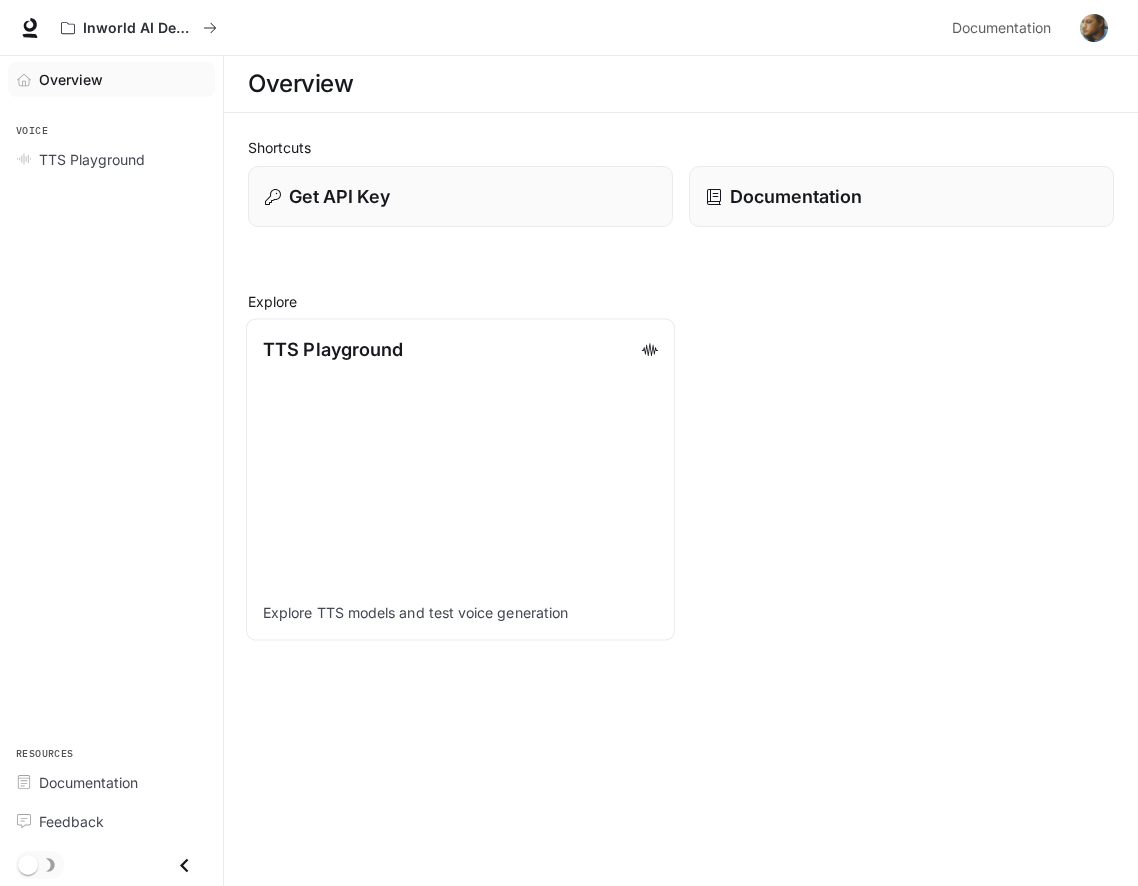 click on "TTS Playground Explore TTS models and test voice generation" at bounding box center (460, 479) 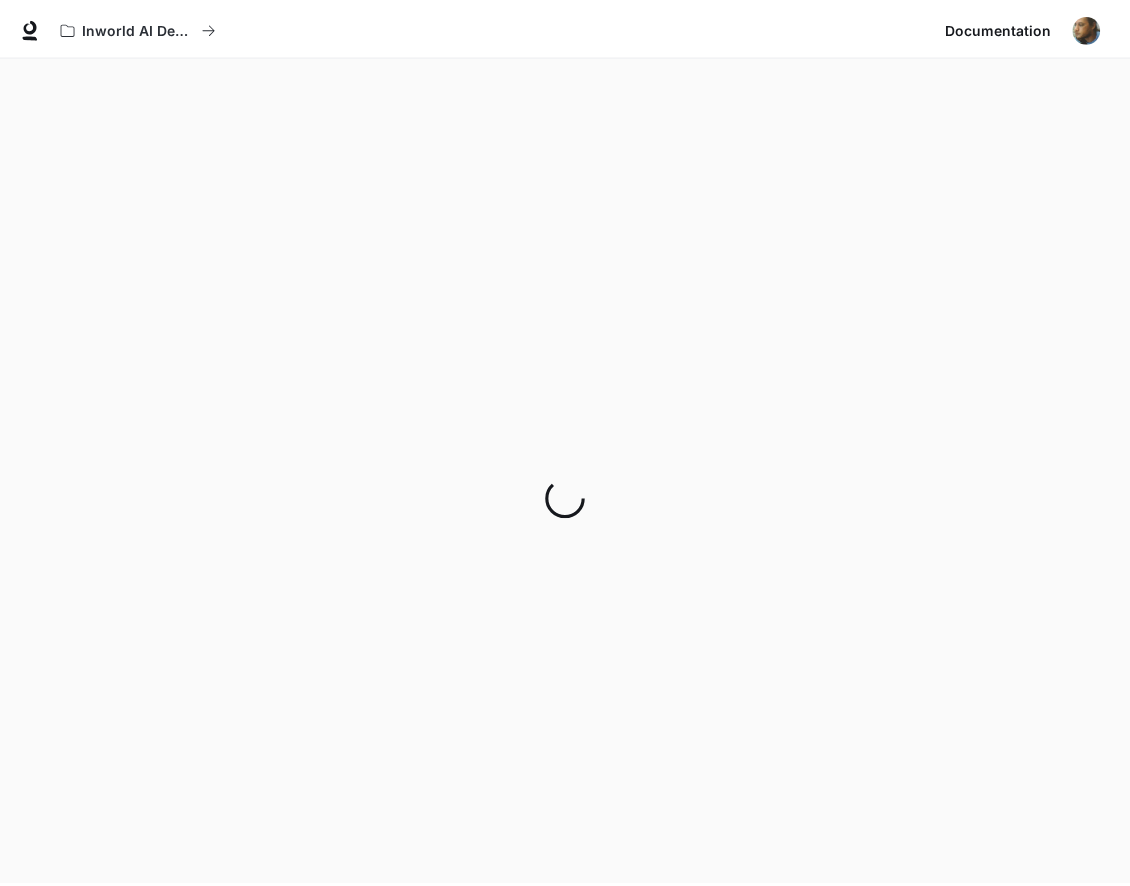 scroll, scrollTop: 0, scrollLeft: 0, axis: both 